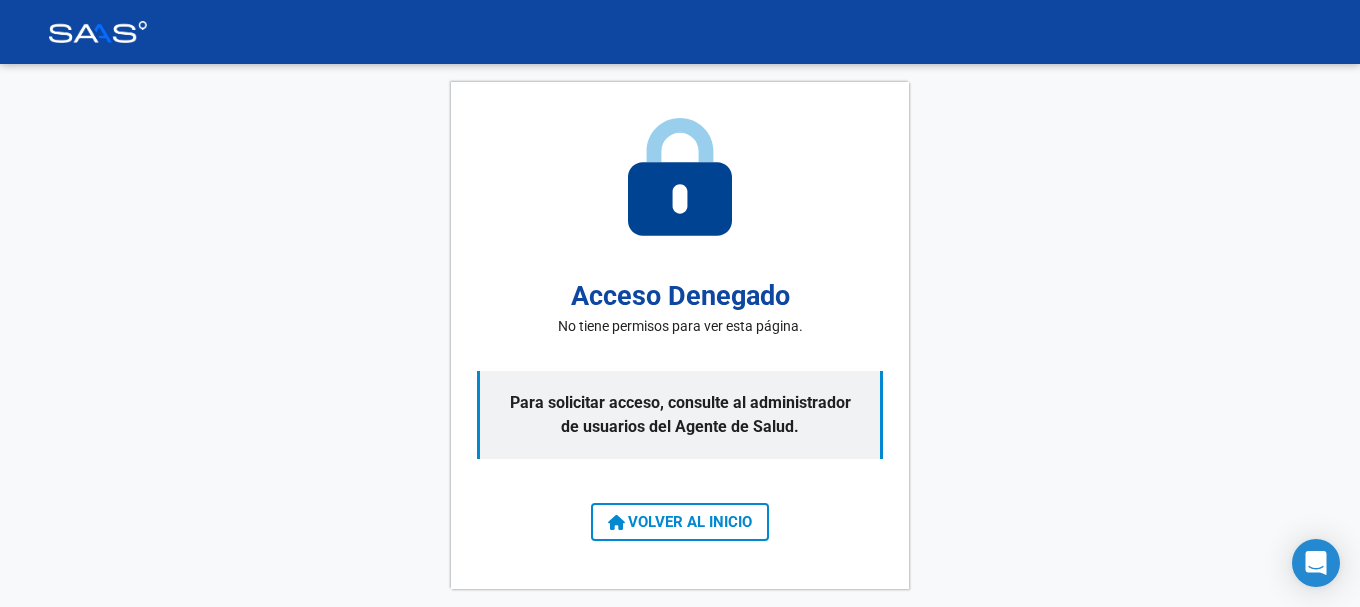 scroll, scrollTop: 0, scrollLeft: 0, axis: both 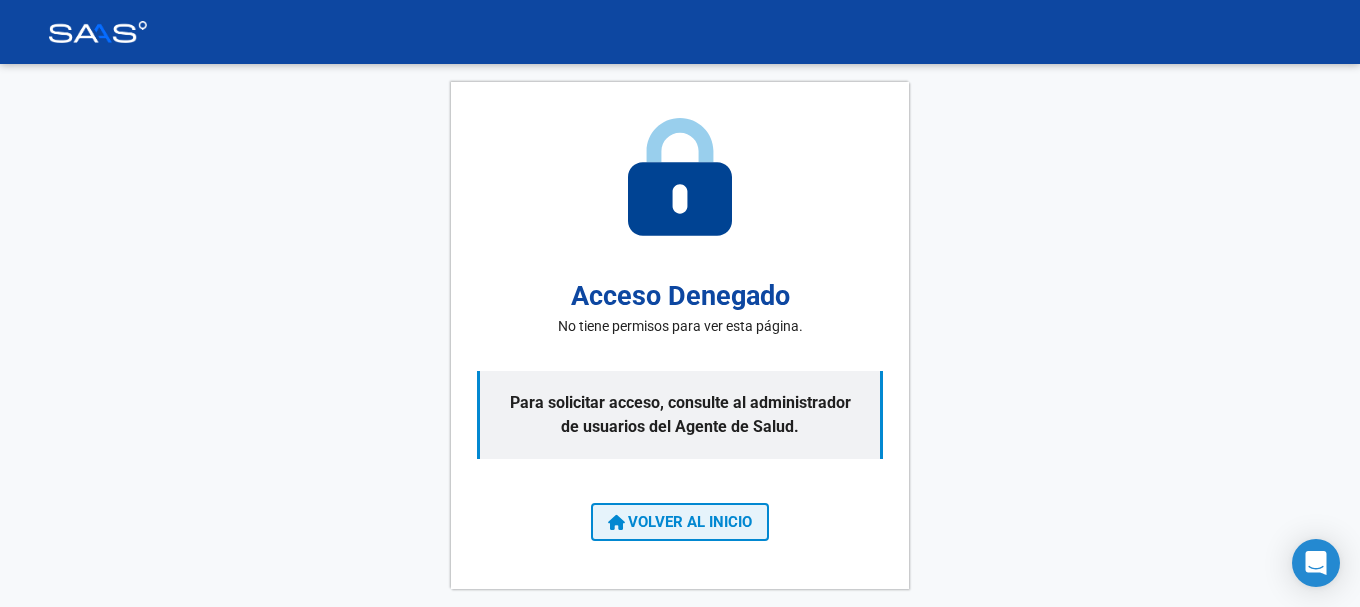 click on "VOLVER AL INICIO" 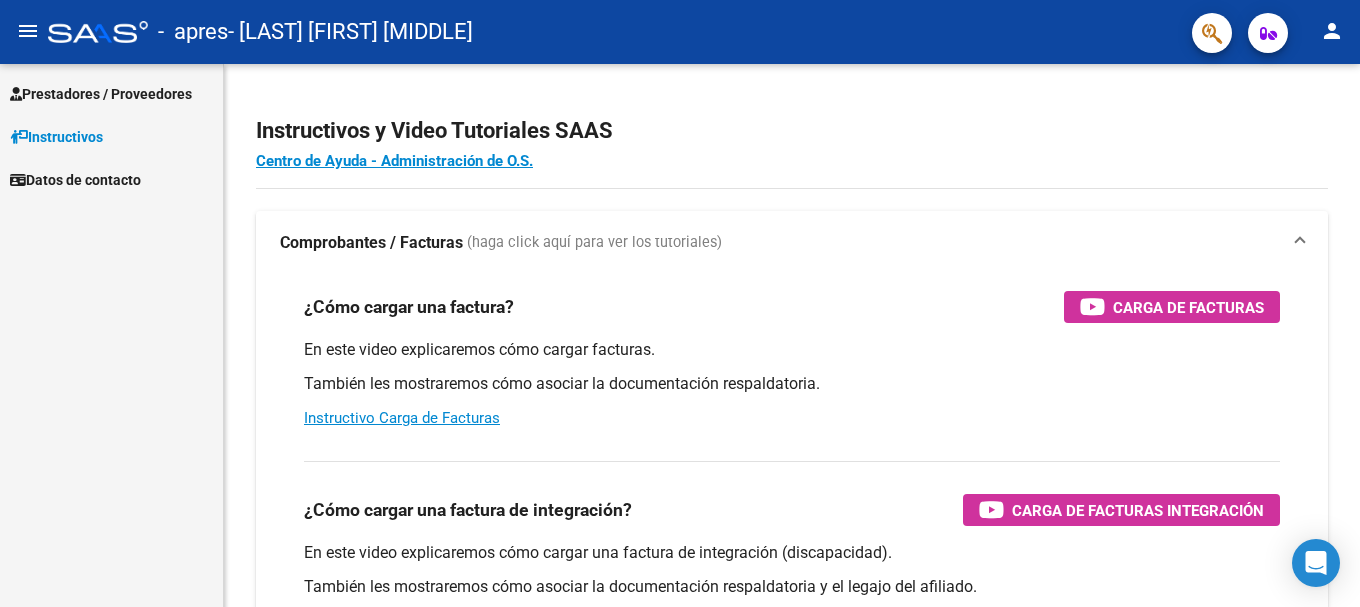 click on "Prestadores / Proveedores" at bounding box center [101, 94] 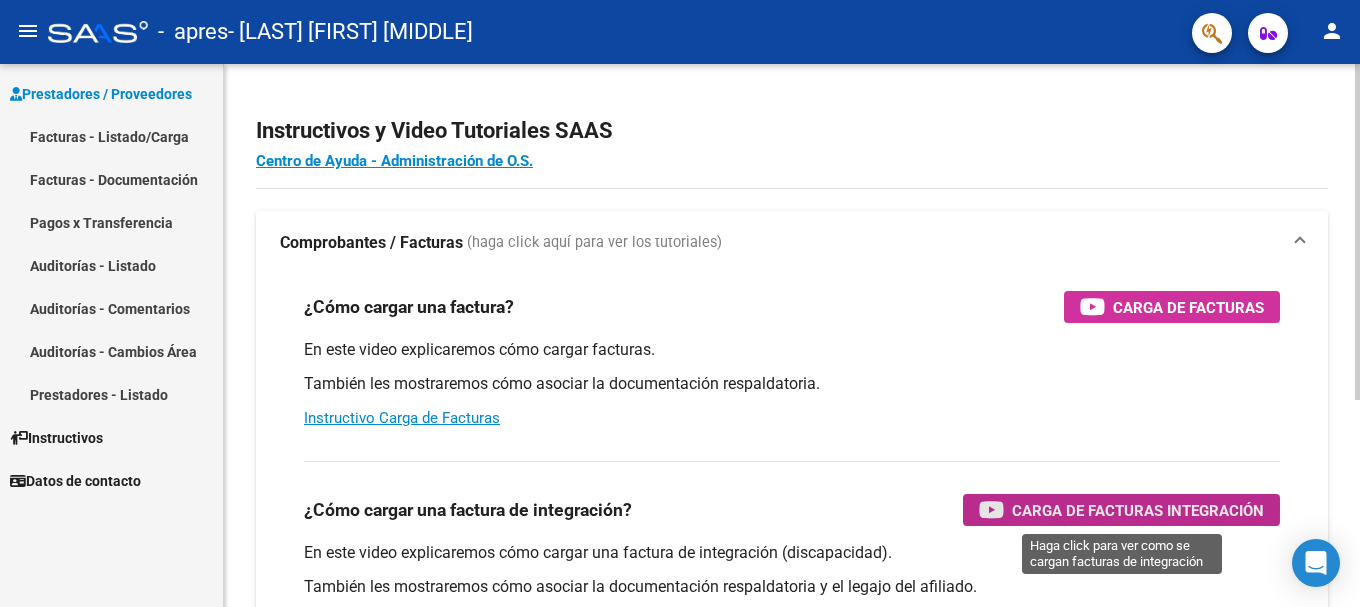click on "Carga de Facturas Integración" at bounding box center [1121, 510] 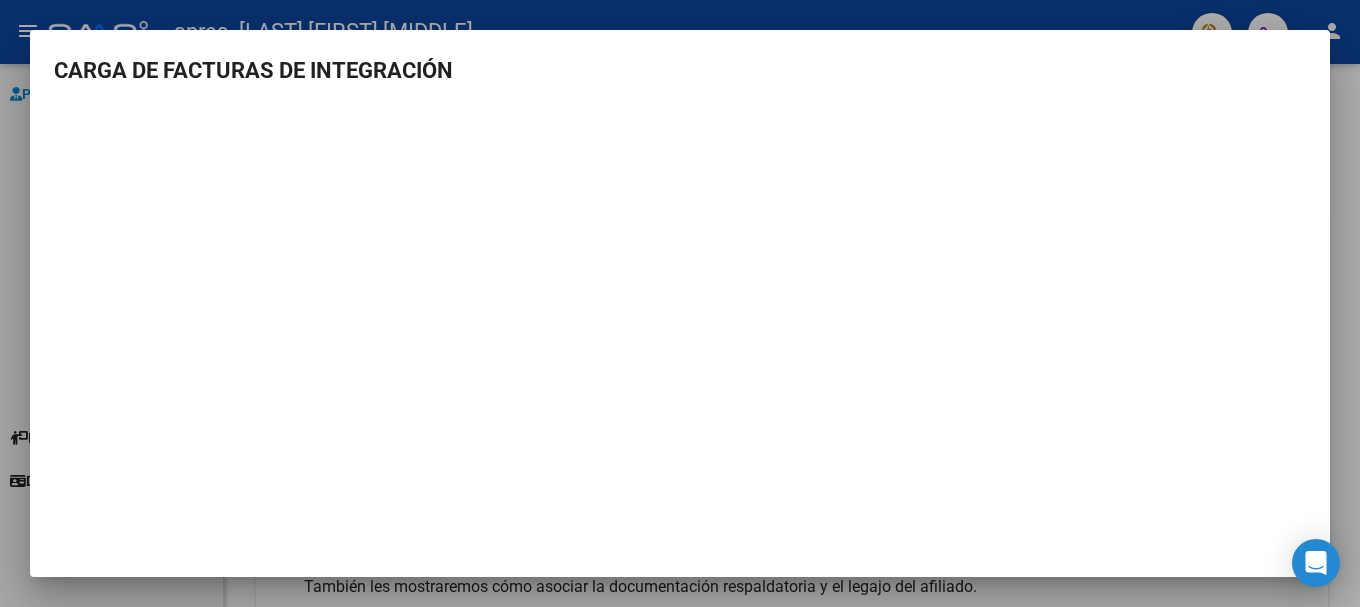 click at bounding box center [680, 303] 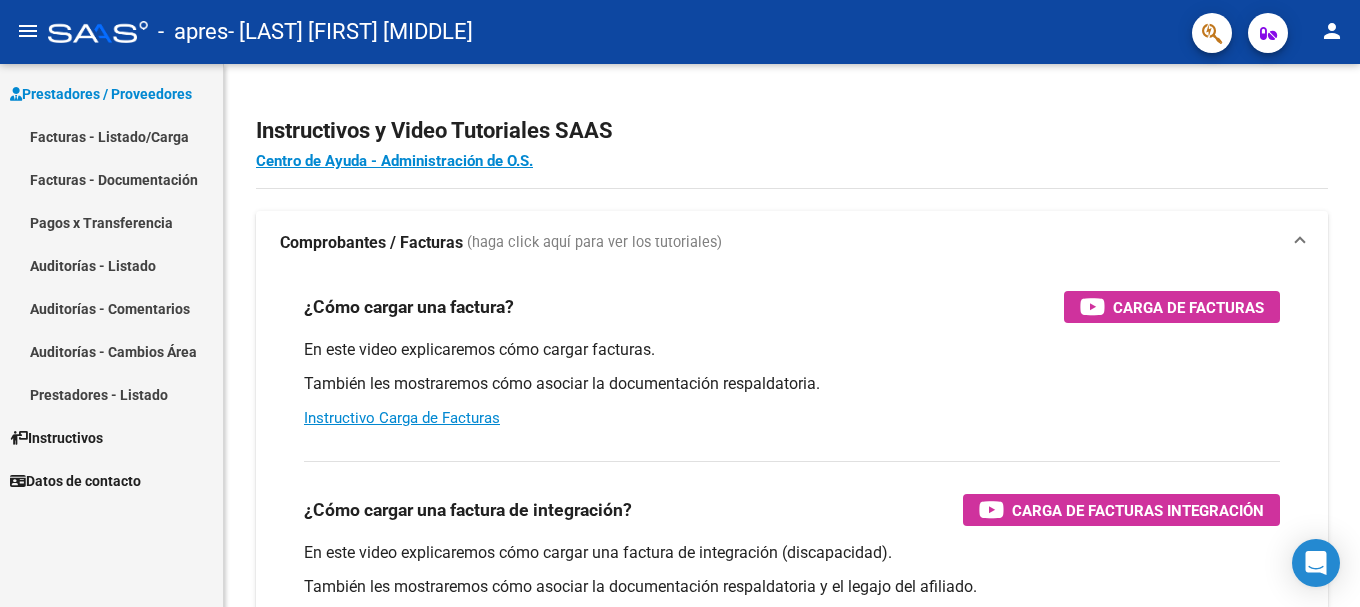 click on "Facturas - Listado/Carga" at bounding box center [111, 136] 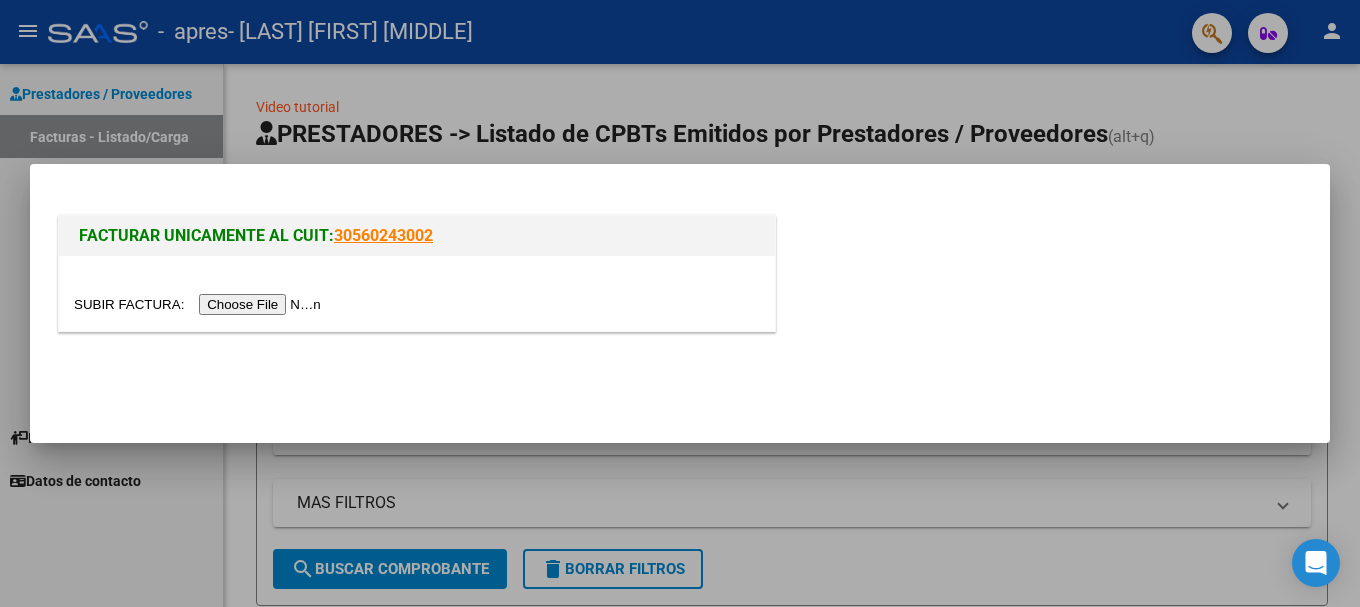 click at bounding box center [200, 304] 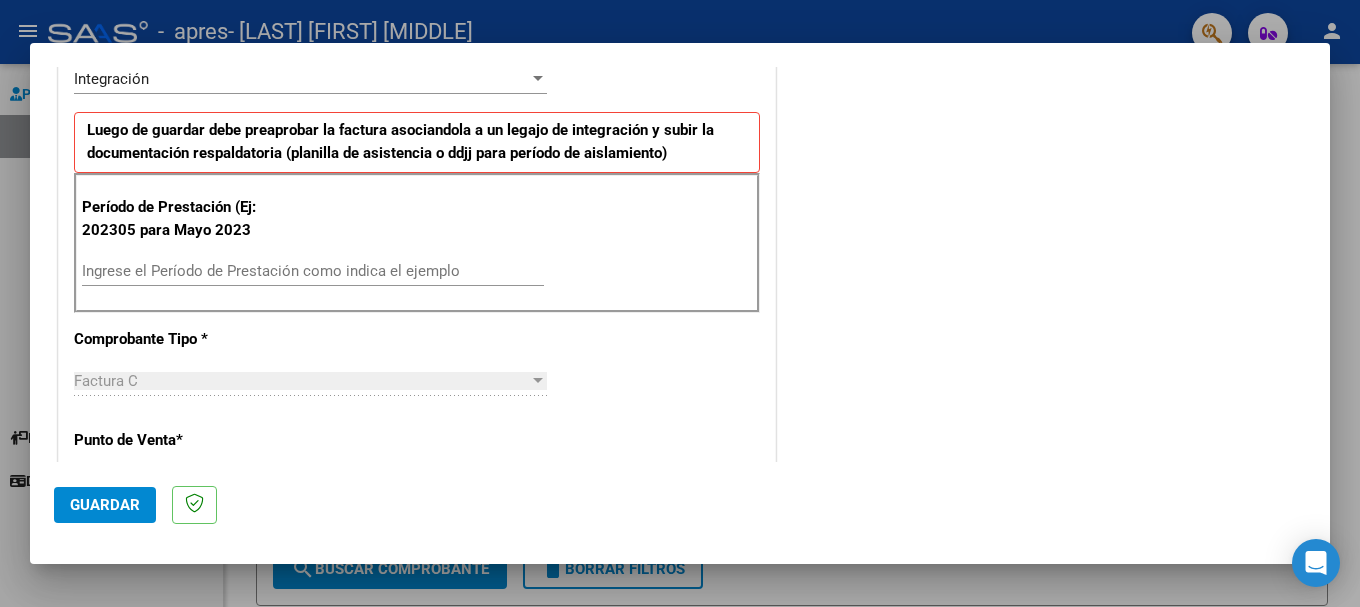 scroll, scrollTop: 500, scrollLeft: 0, axis: vertical 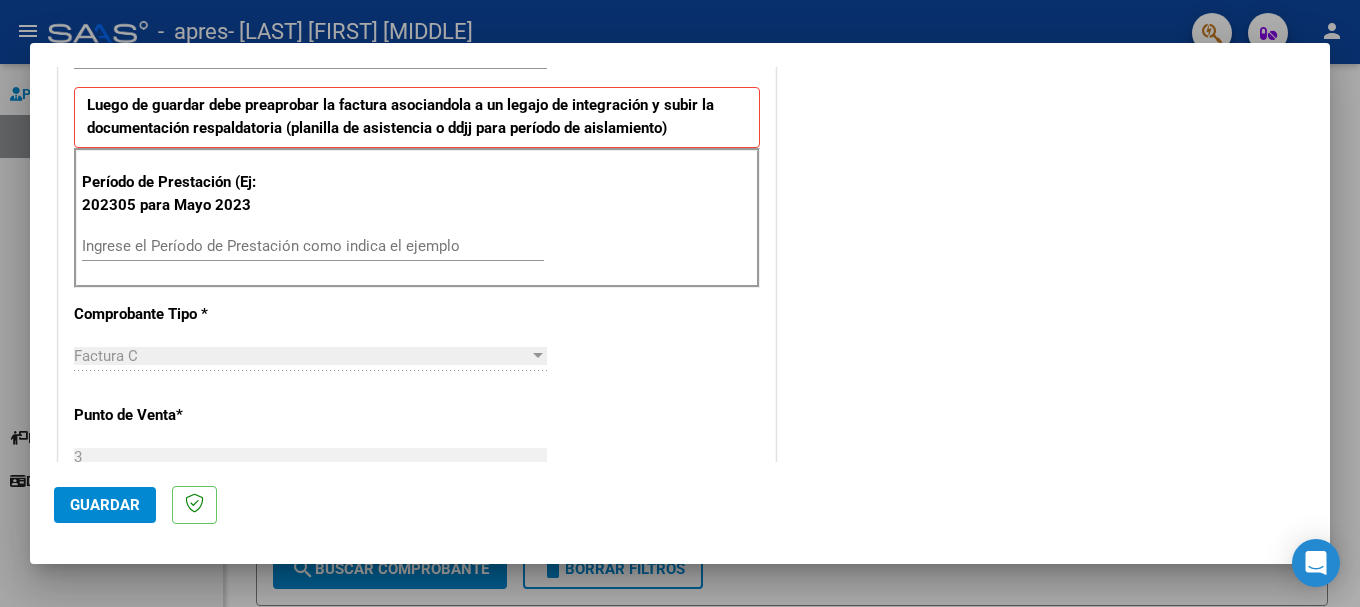 click on "Ingrese el Período de Prestación como indica el ejemplo" at bounding box center [313, 246] 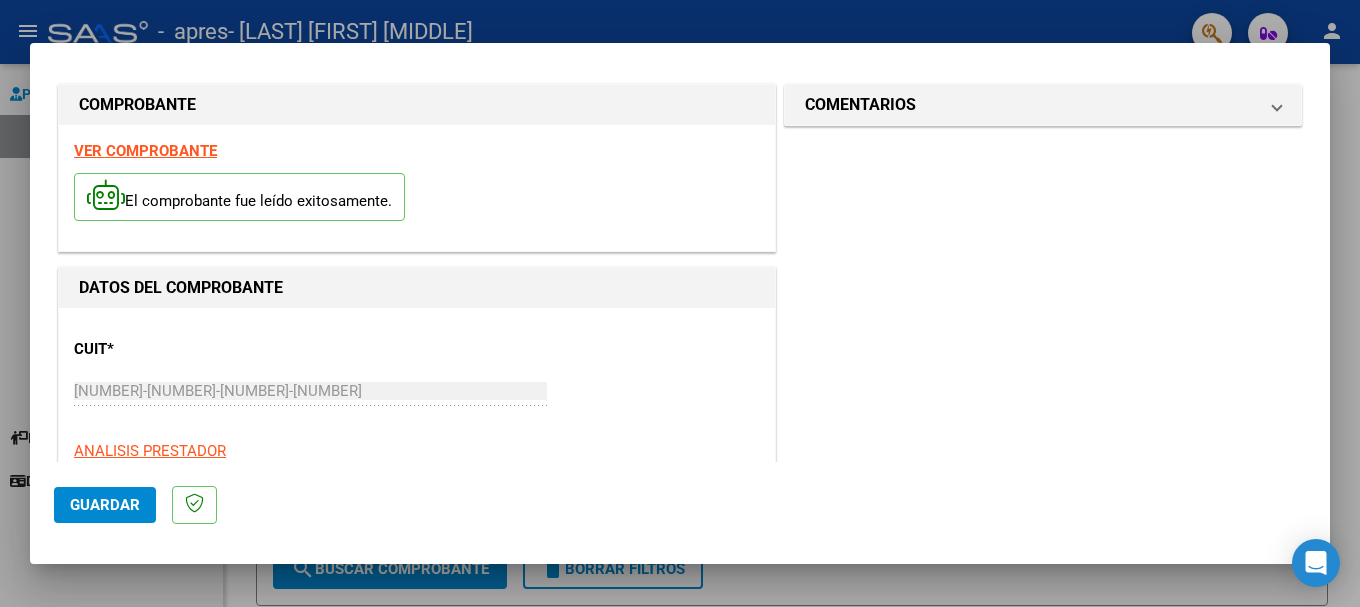 scroll, scrollTop: 0, scrollLeft: 0, axis: both 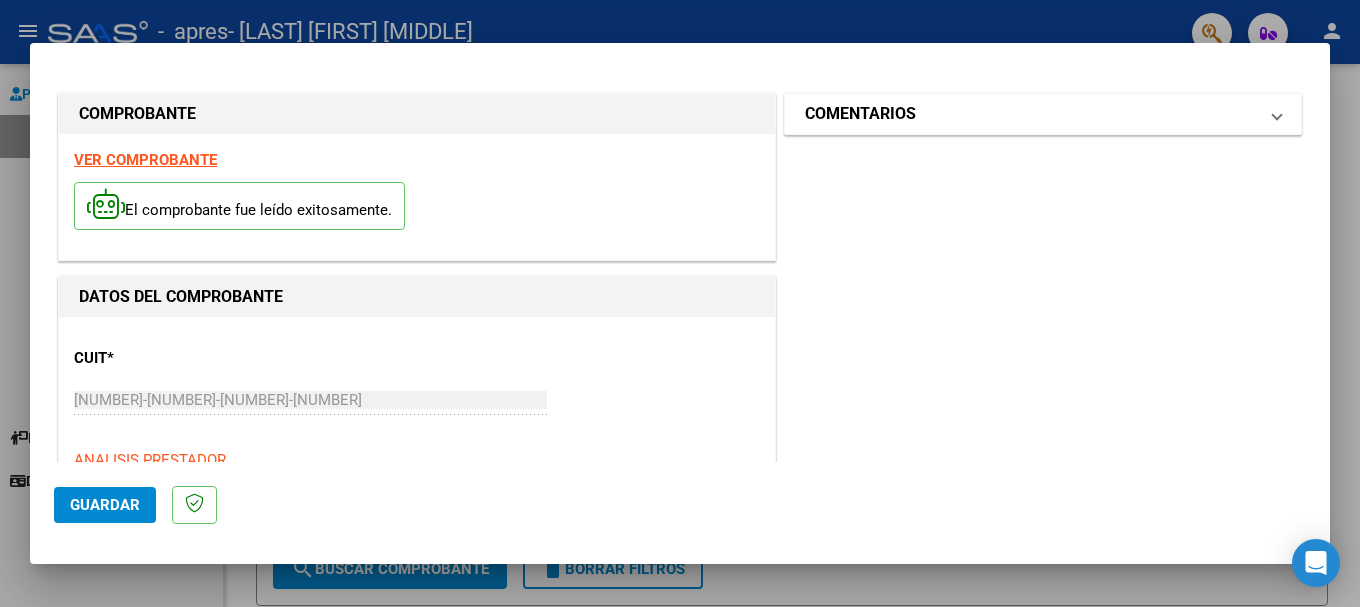 type on "202507" 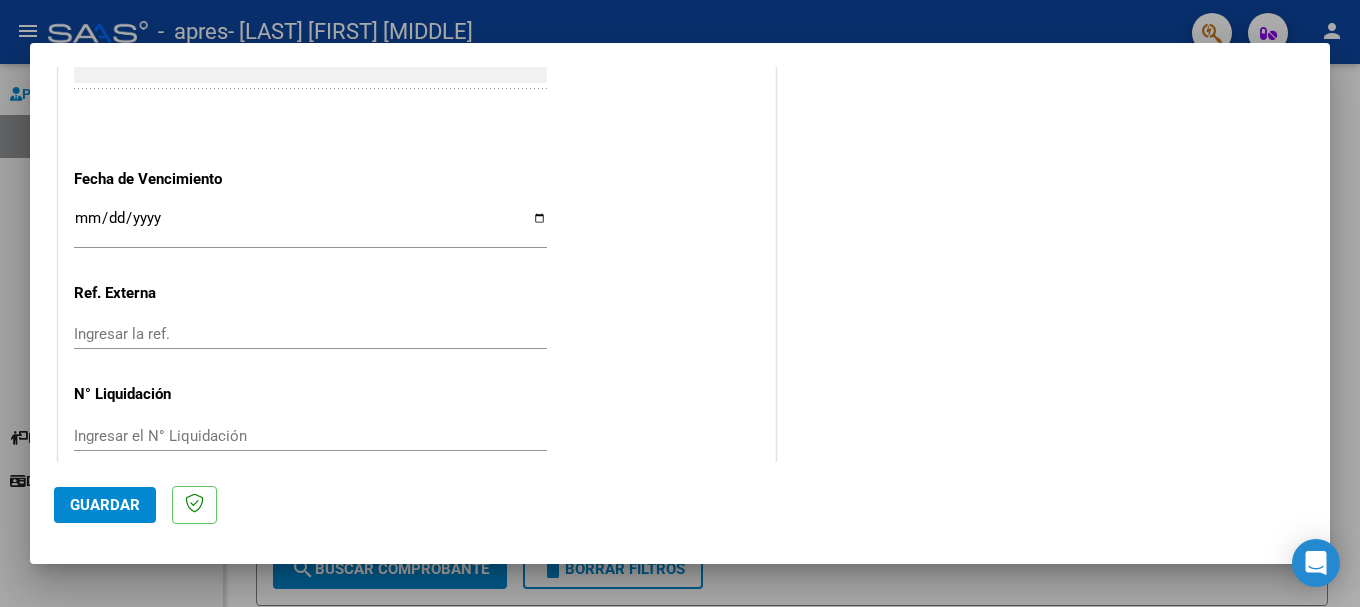 scroll, scrollTop: 1327, scrollLeft: 0, axis: vertical 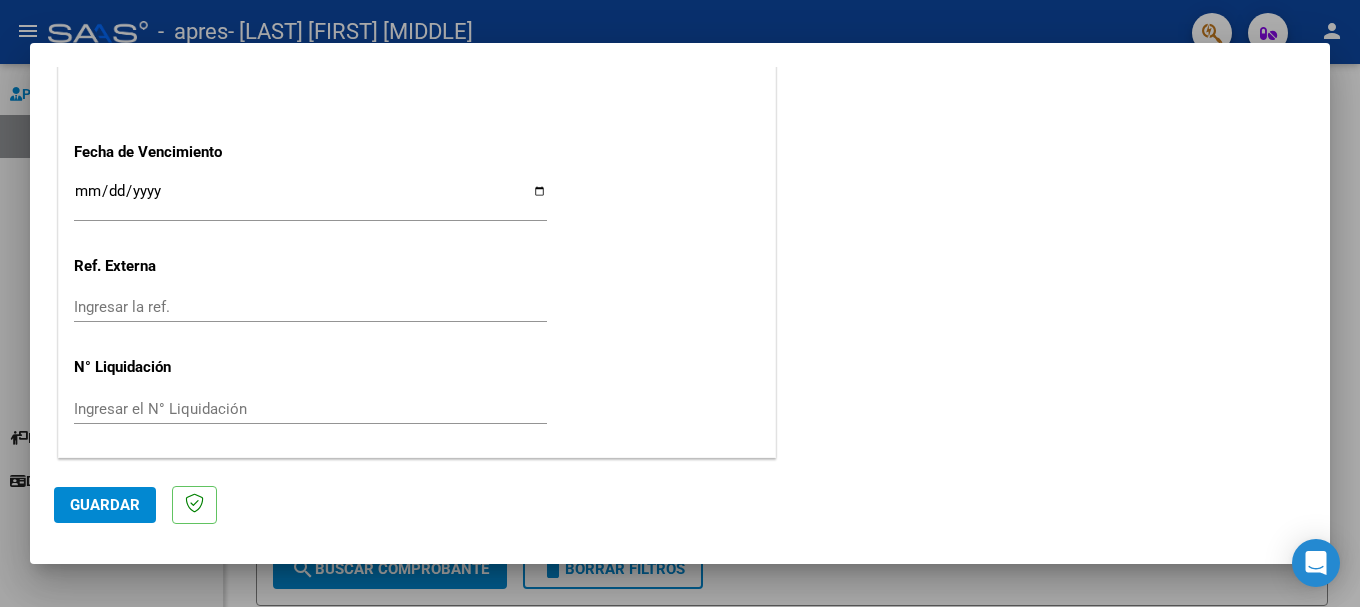 click on "Guardar" 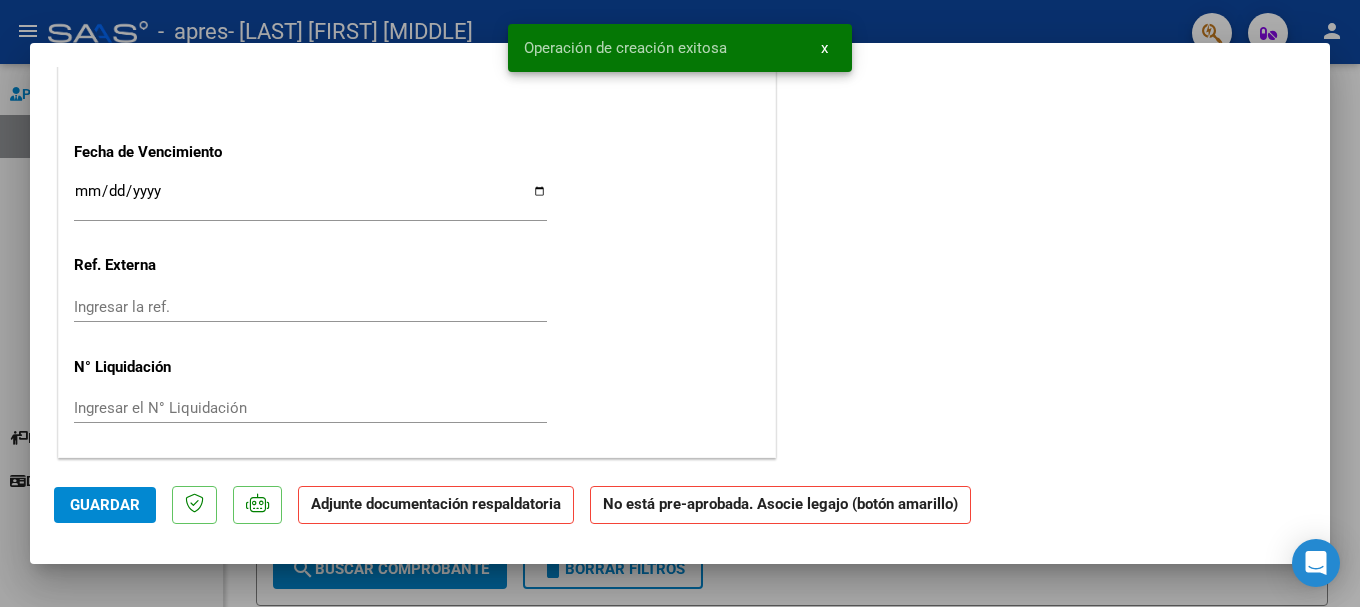 scroll, scrollTop: 0, scrollLeft: 0, axis: both 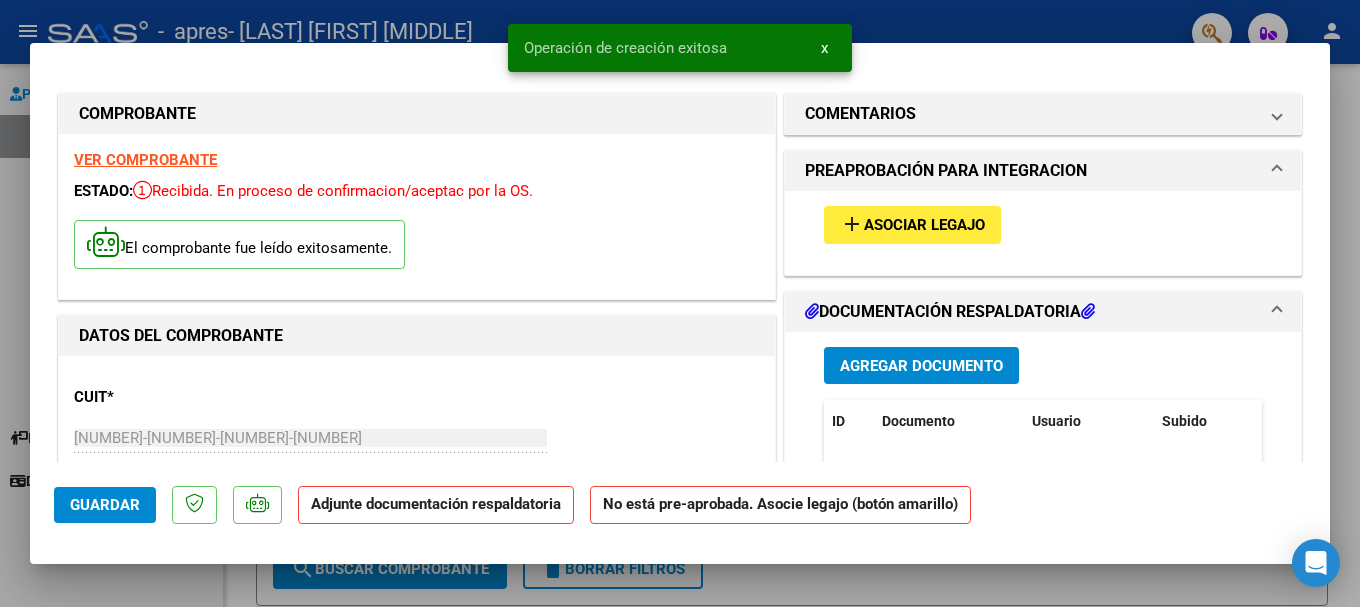 click on "Agregar Documento" at bounding box center (921, 366) 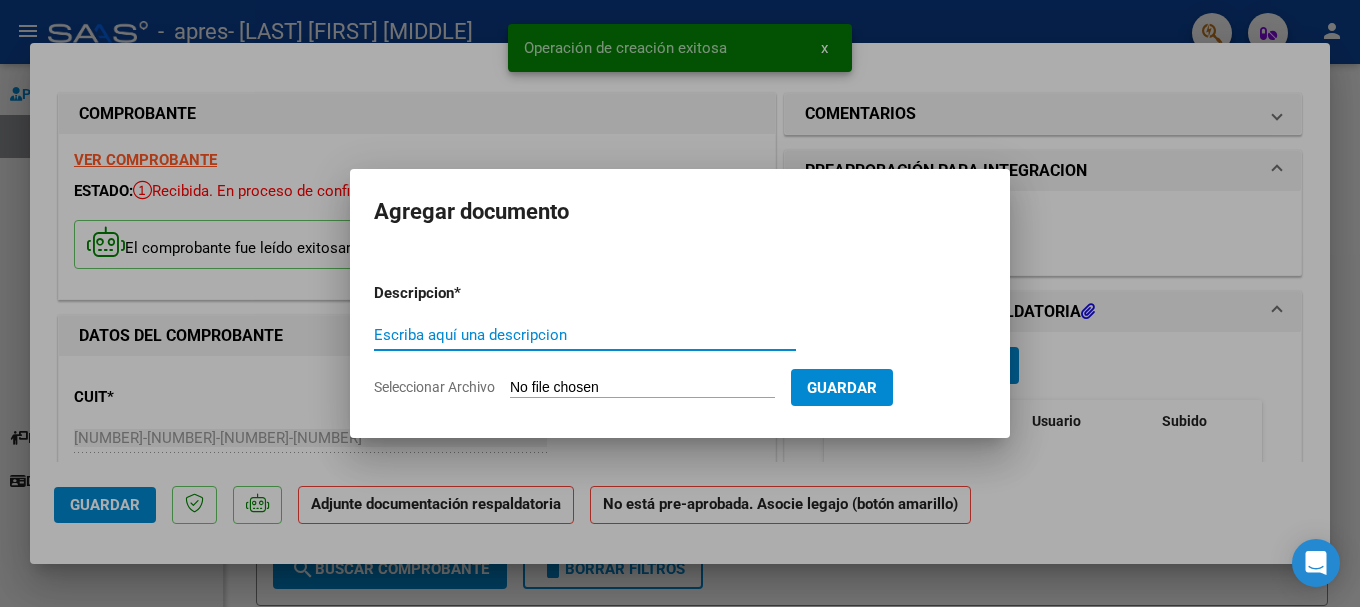 click on "Escriba aquí una descripcion" at bounding box center [585, 335] 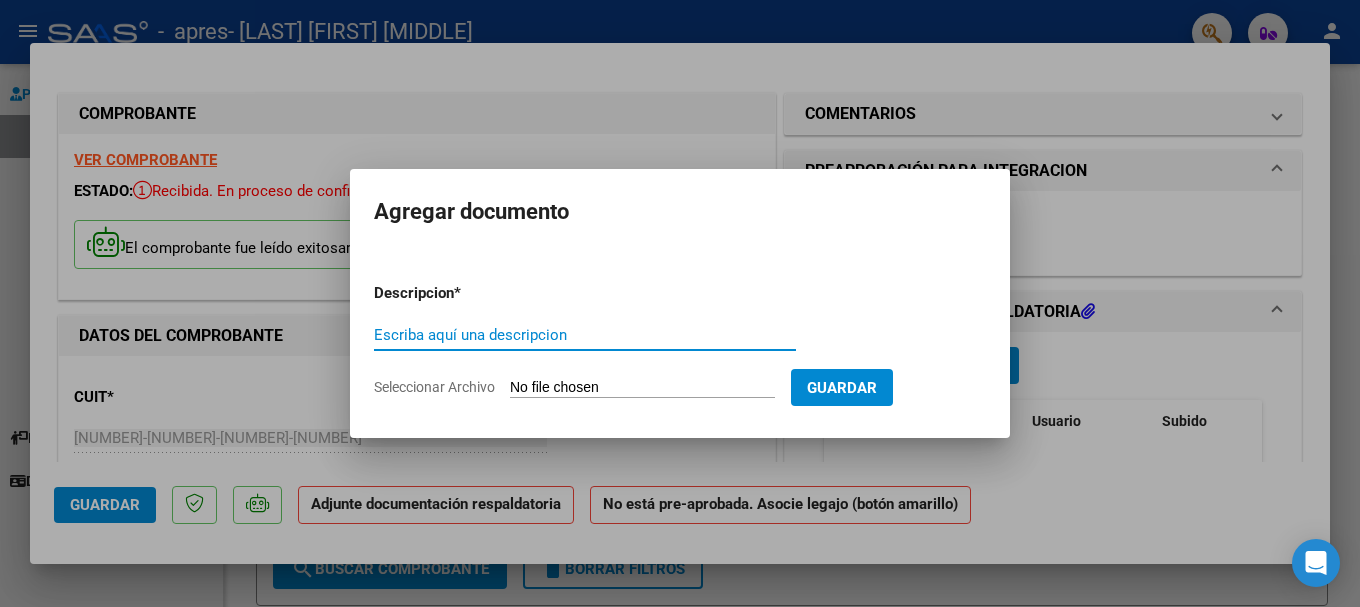 click on "Guardar" at bounding box center [842, 388] 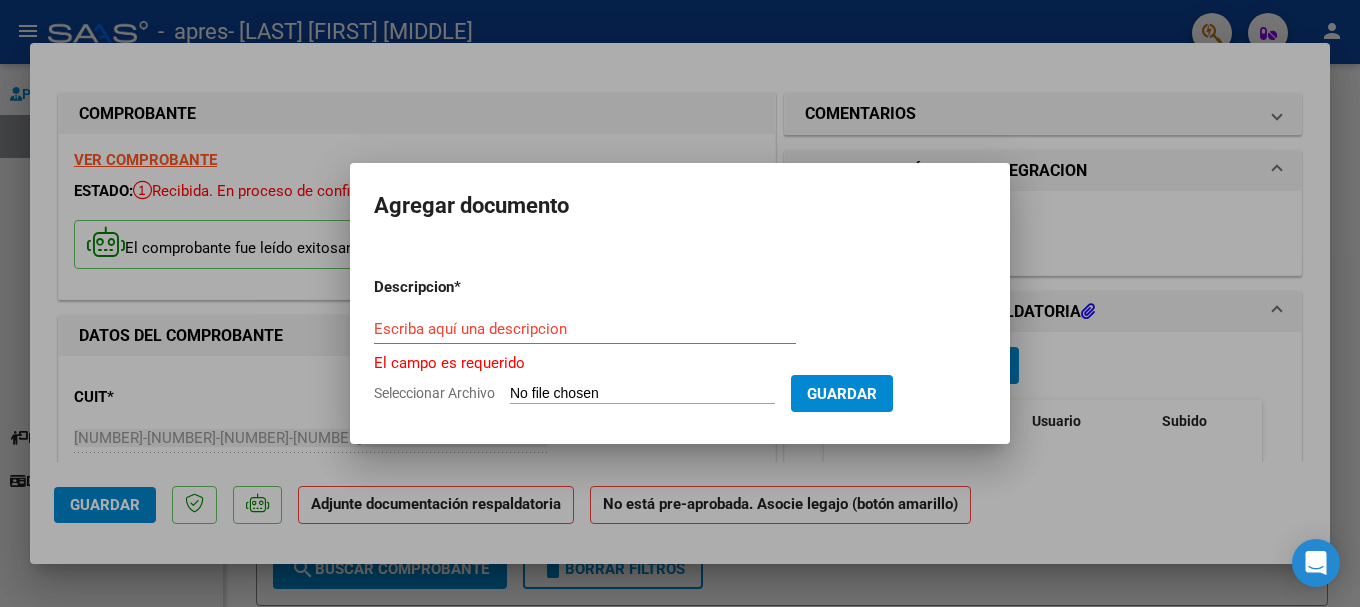 click on "Seleccionar Archivo" at bounding box center (642, 394) 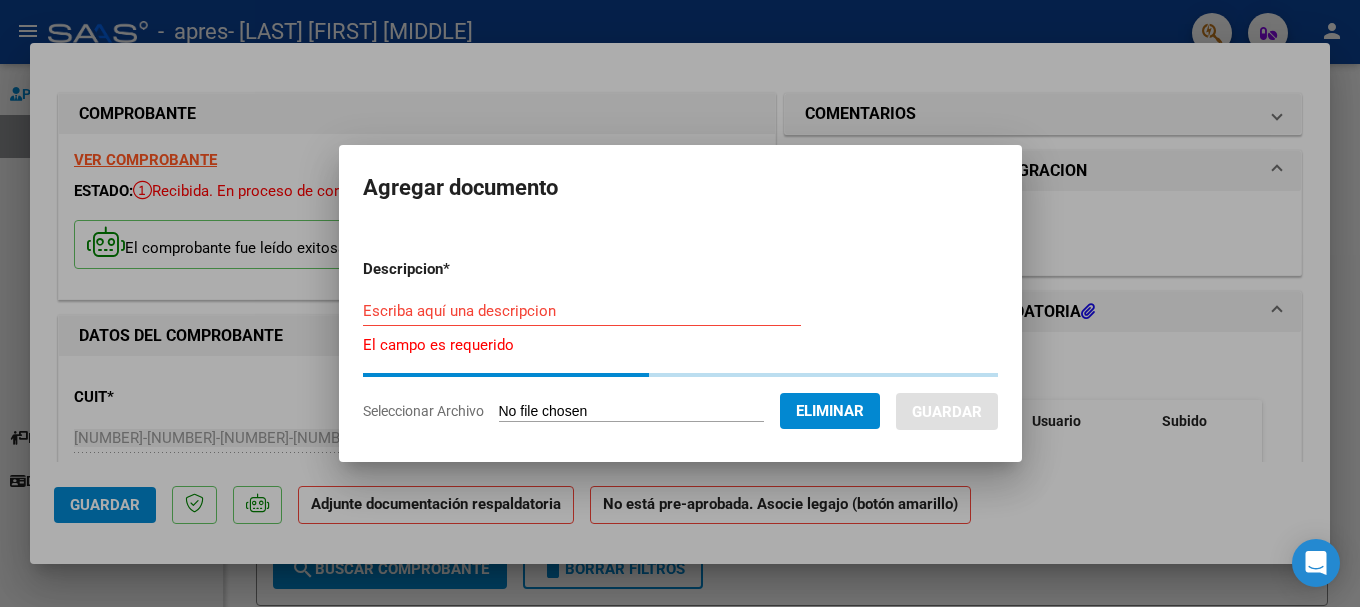 click on "Escriba aquí una descripcion" at bounding box center (582, 311) 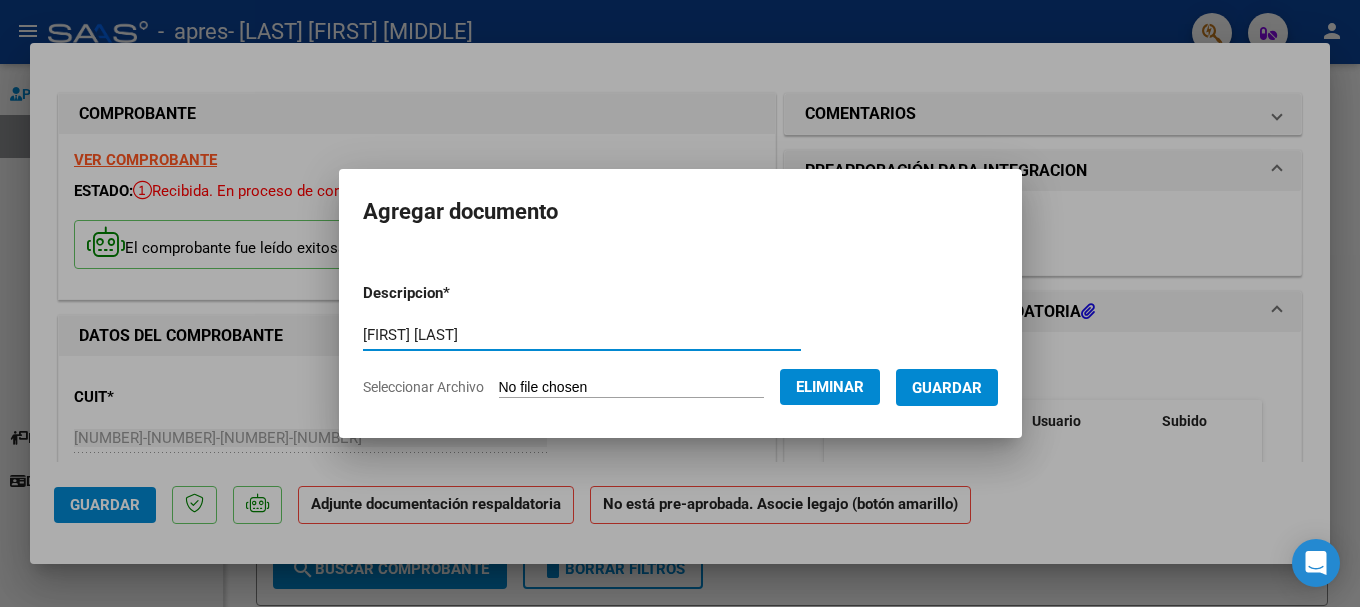 type on "[FIRST] [LAST]" 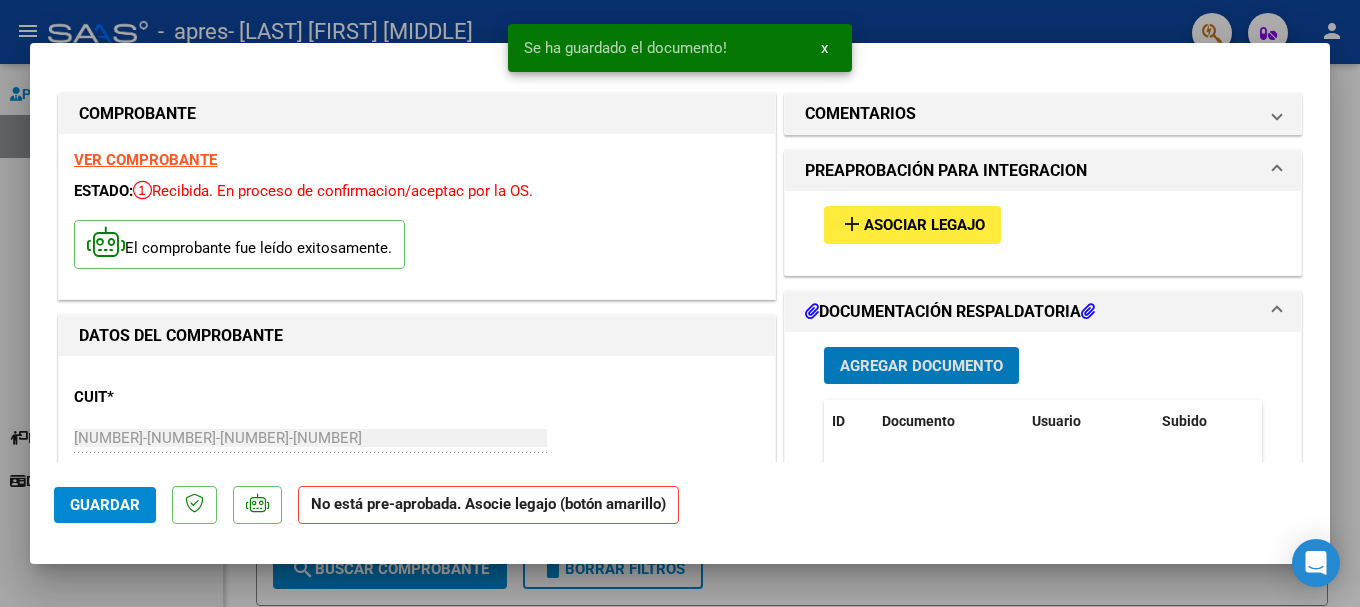 click on "Asociar Legajo" at bounding box center [924, 226] 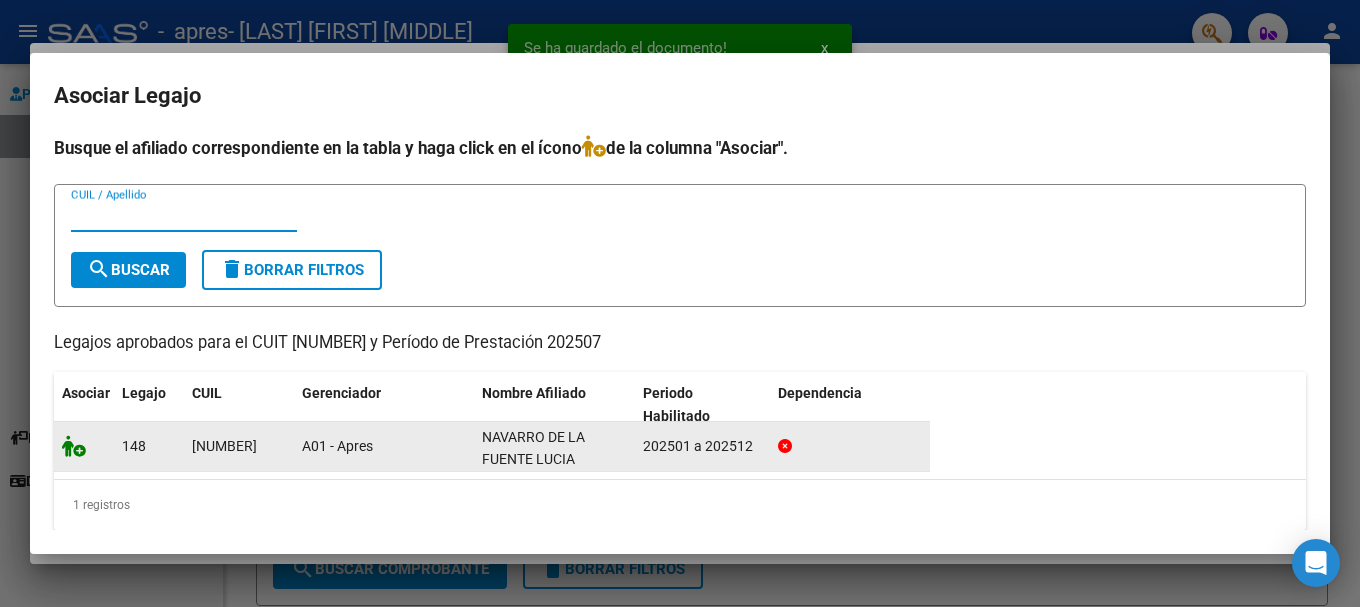 click 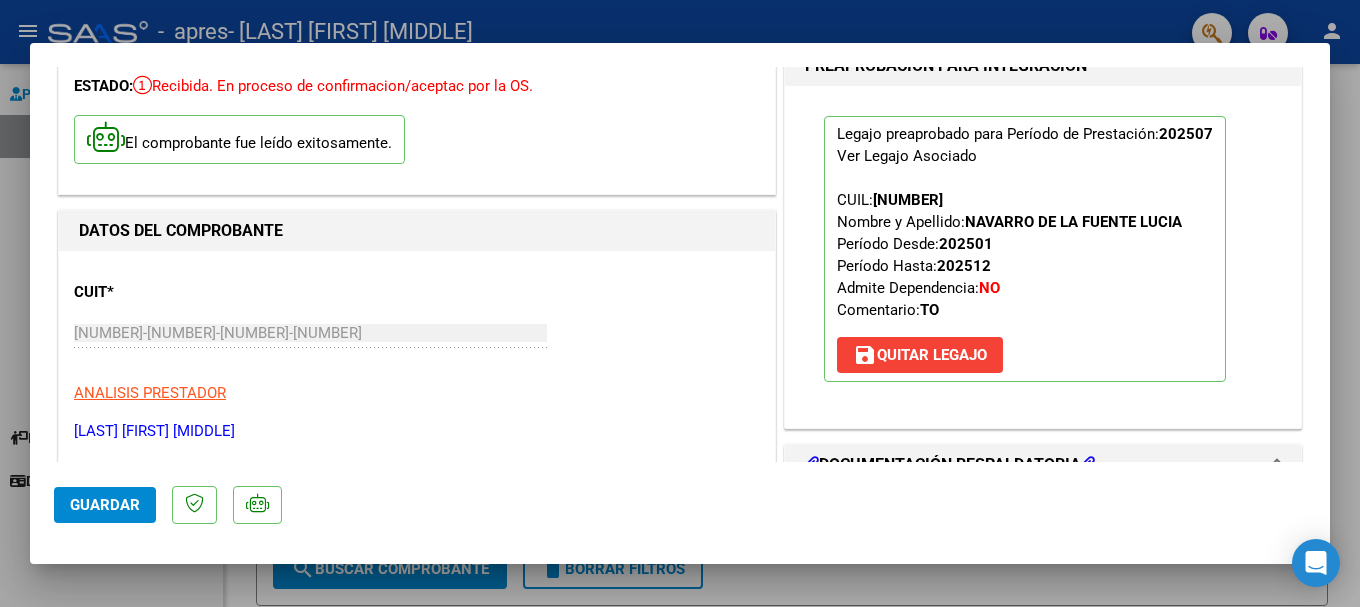 scroll, scrollTop: 400, scrollLeft: 0, axis: vertical 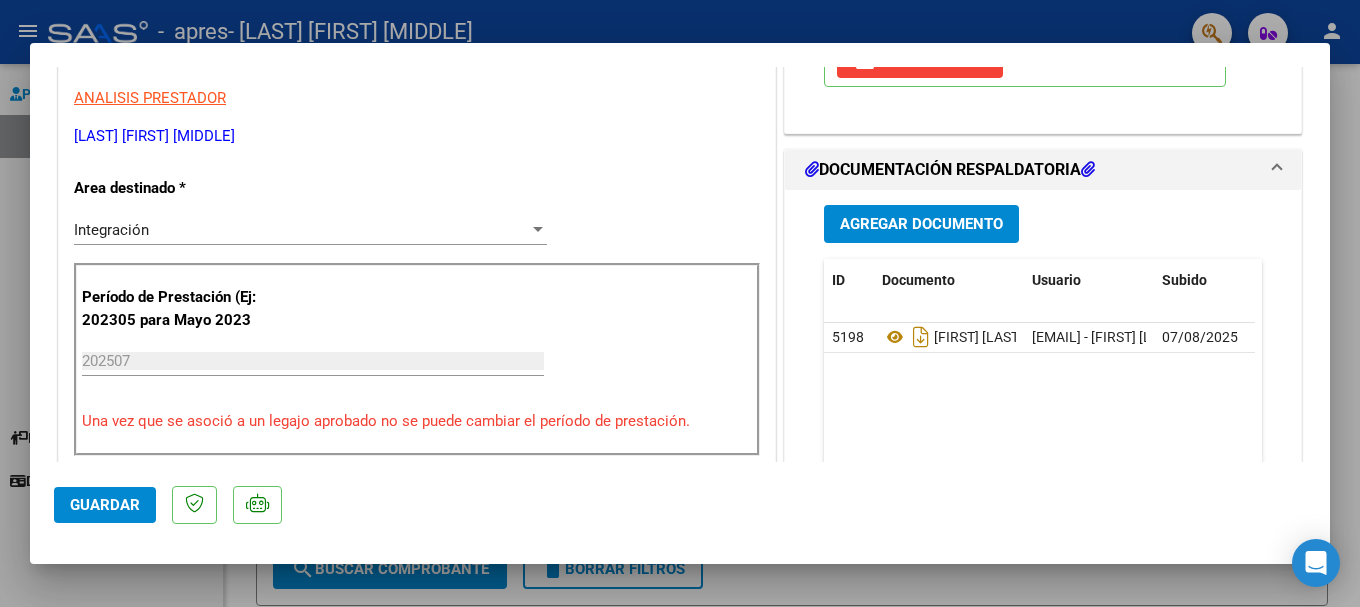 click on "Guardar" 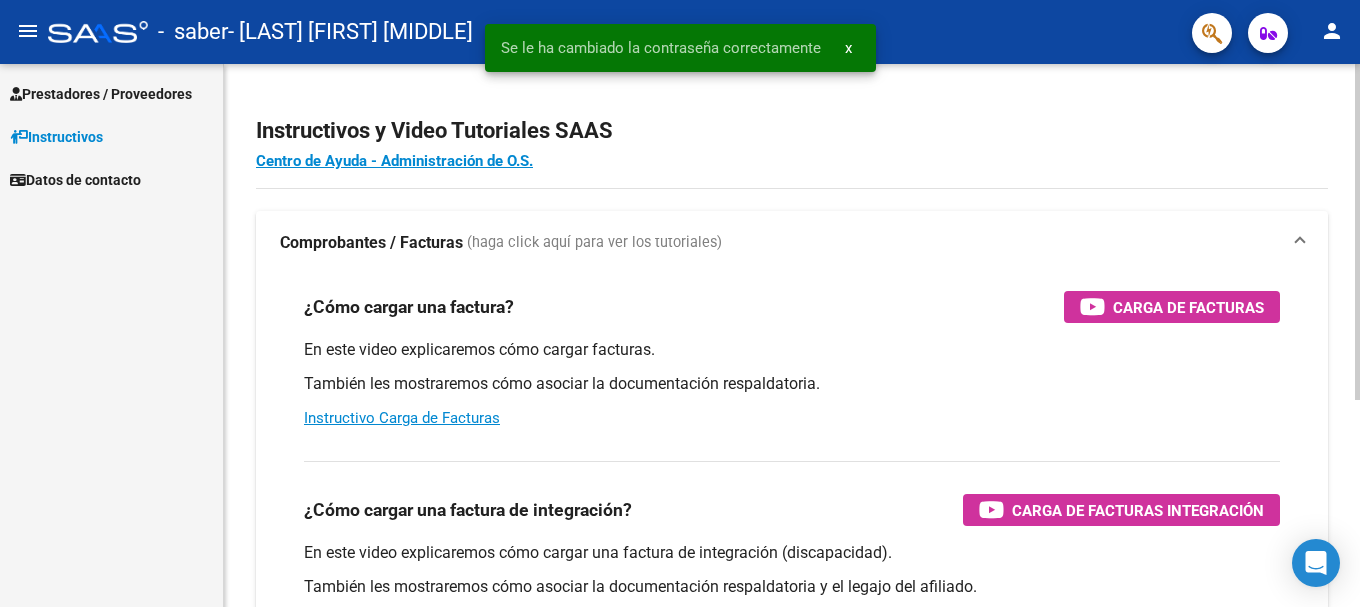 scroll, scrollTop: 0, scrollLeft: 0, axis: both 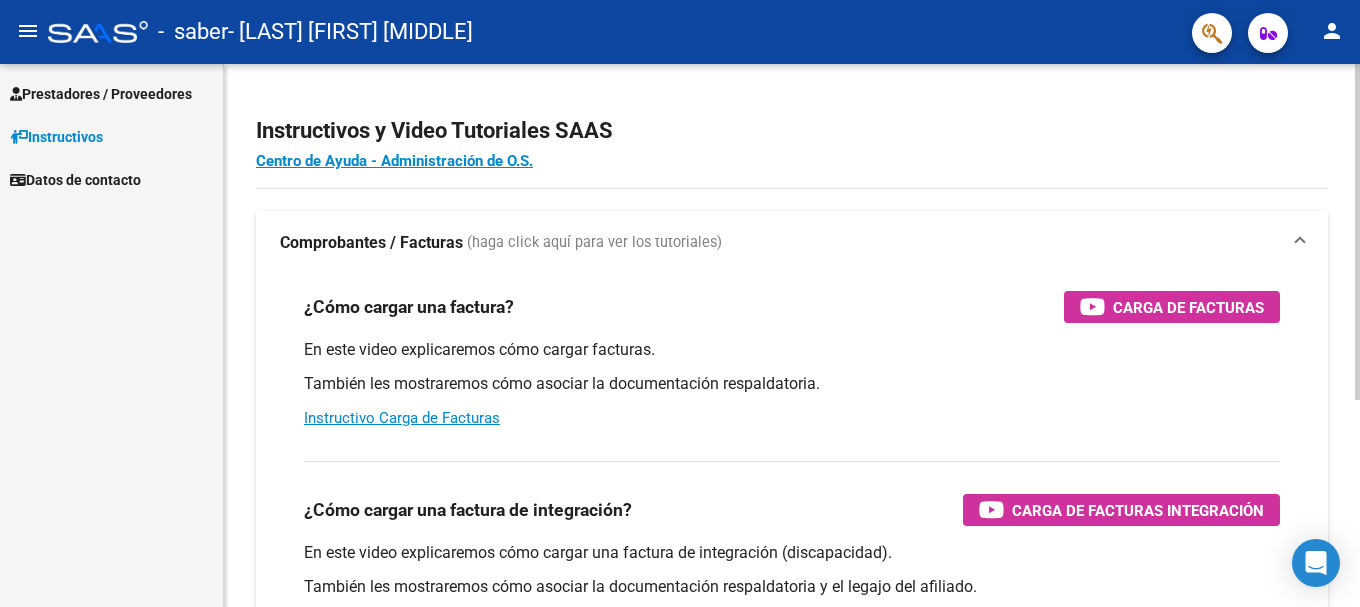 click on "¿Cómo cargar una factura?    Carga de Facturas En este video explicaremos cómo cargar facturas. También les mostraremos cómo asociar la documentación respaldatoria. Instructivo Carga de Facturas" at bounding box center [792, 360] 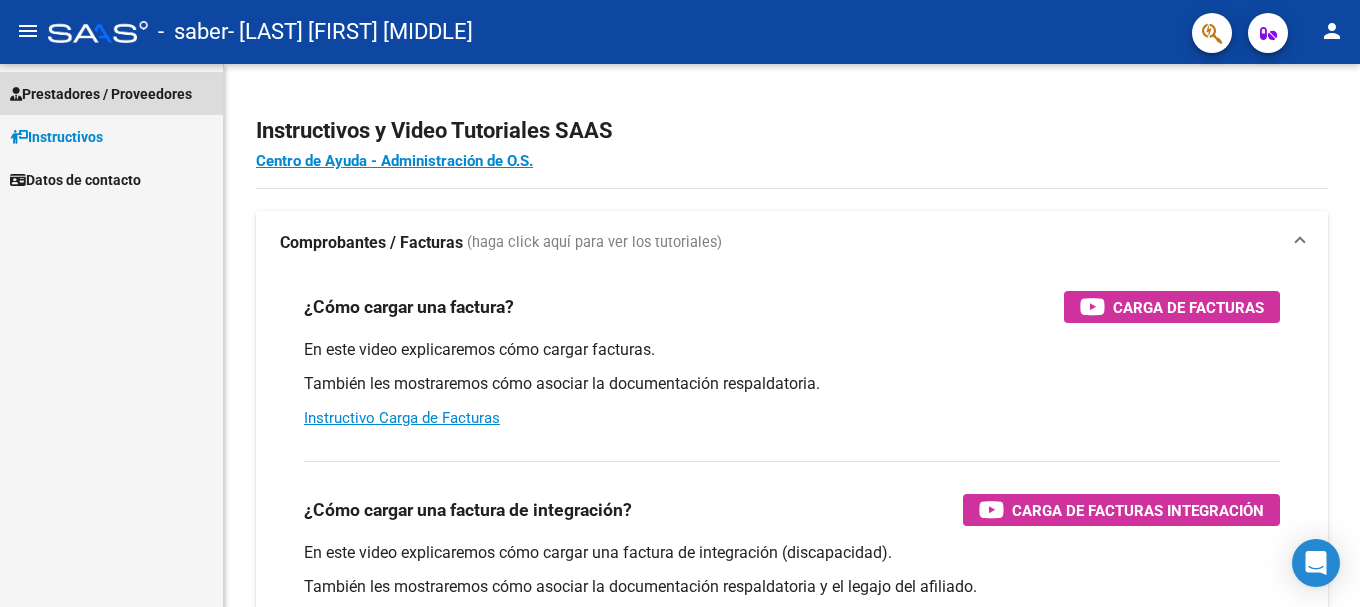 click on "Prestadores / Proveedores" at bounding box center (101, 94) 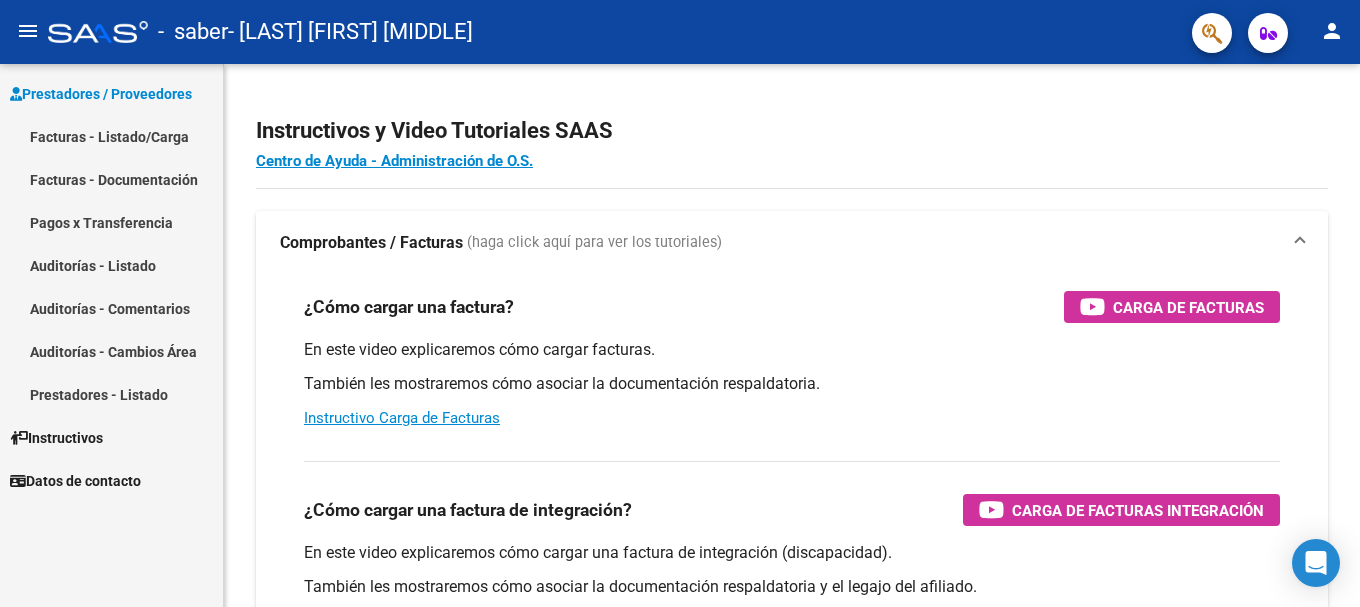 click on "Facturas - Listado/Carga" at bounding box center [111, 136] 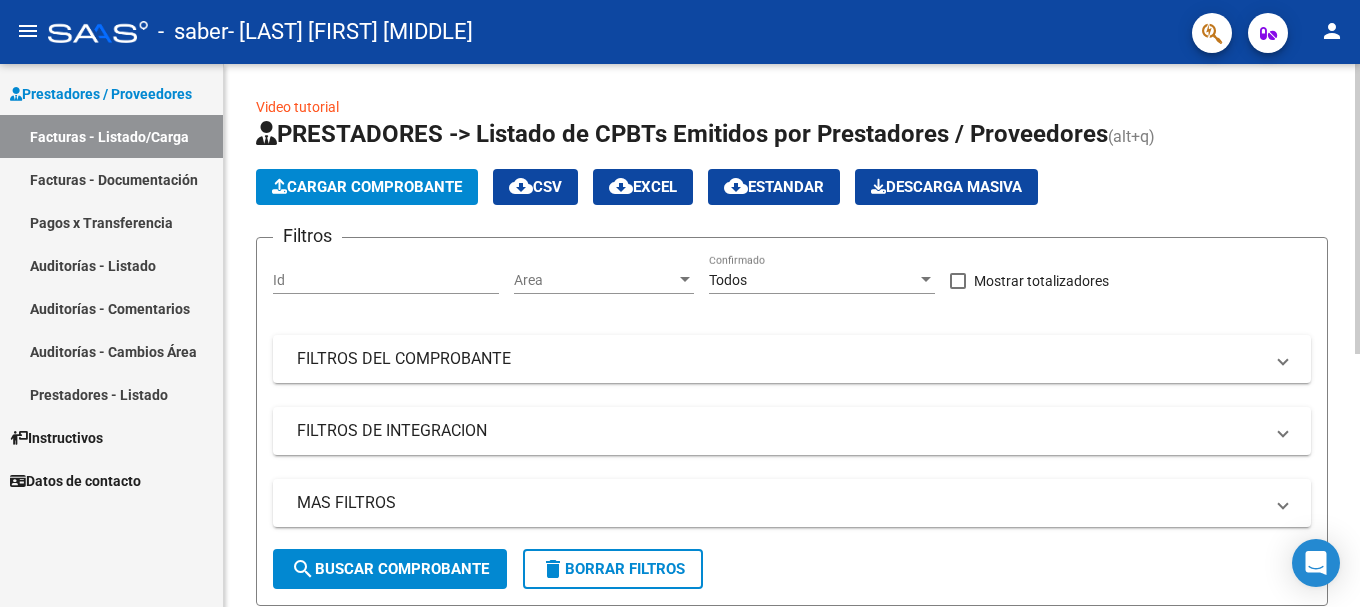 click on "Cargar Comprobante" 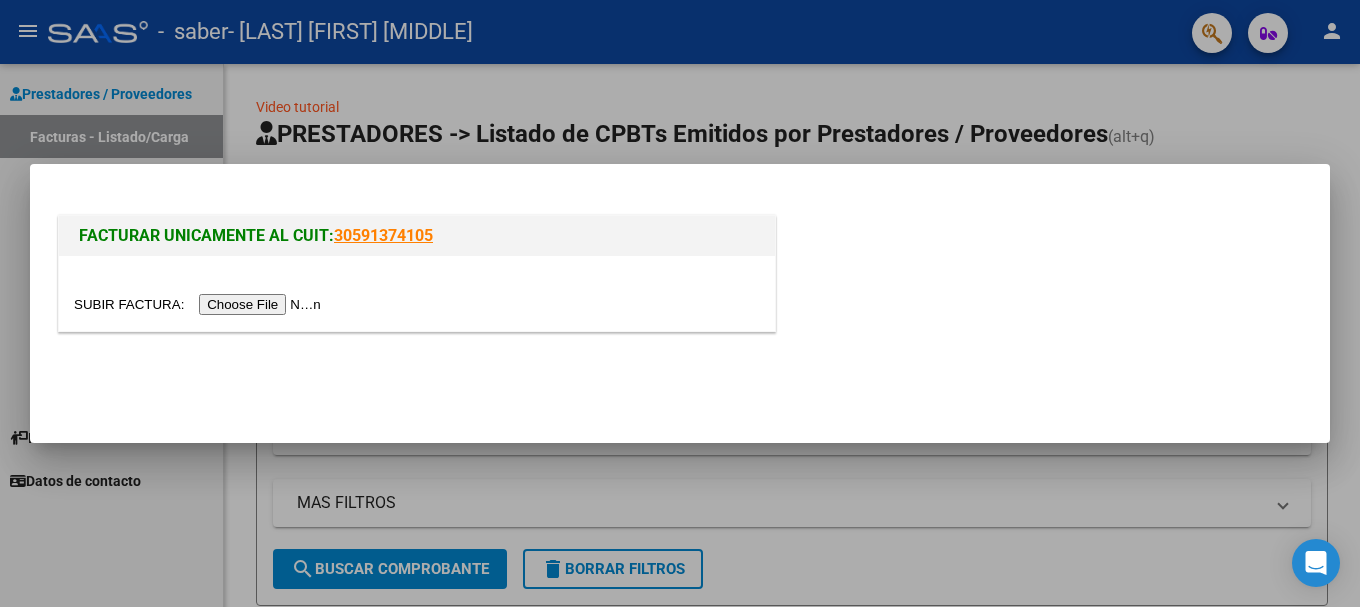 click at bounding box center [200, 304] 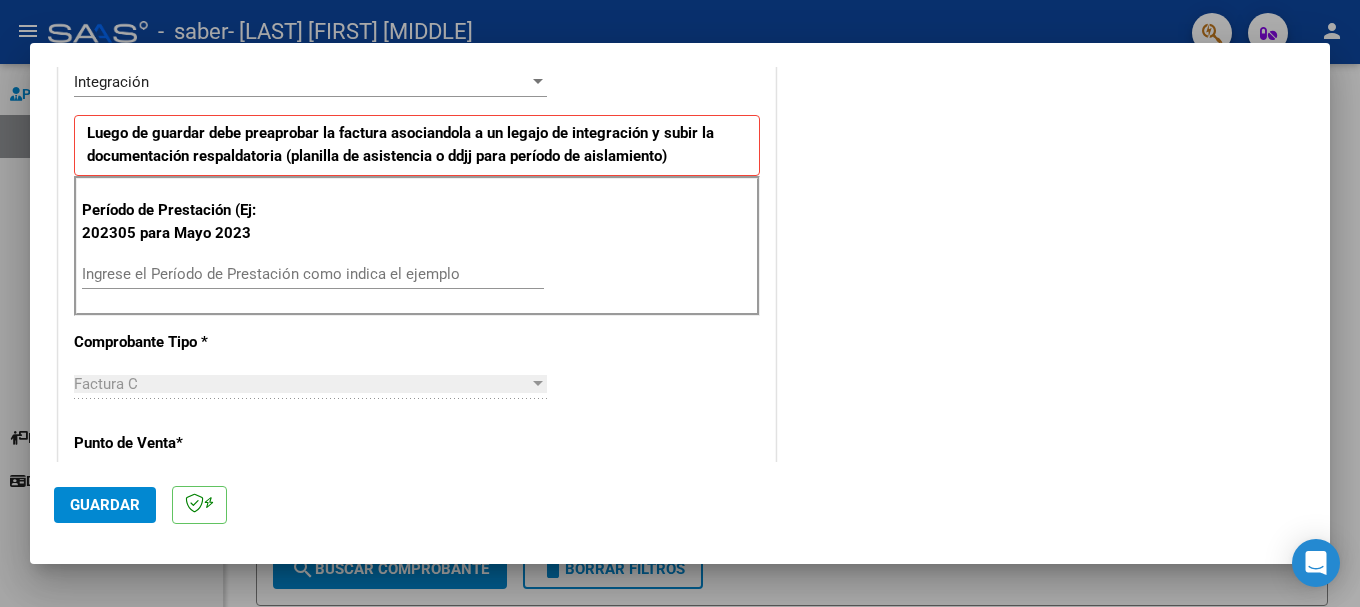scroll, scrollTop: 500, scrollLeft: 0, axis: vertical 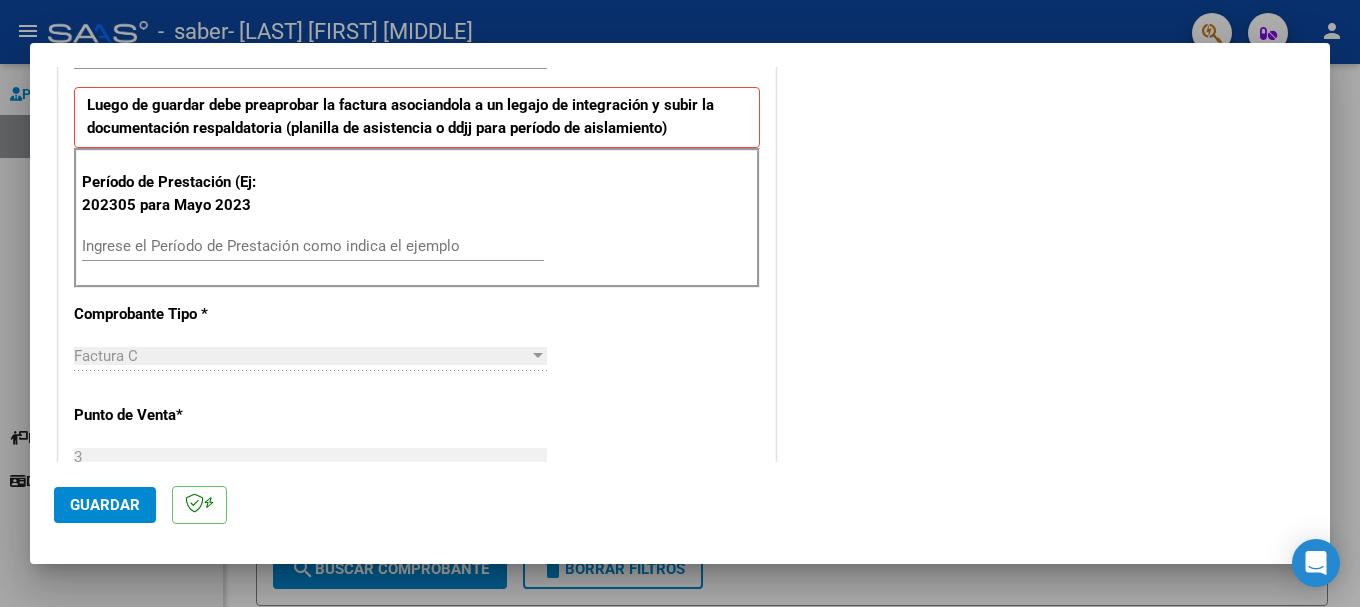 click on "Ingrese el Período de Prestación como indica el ejemplo" at bounding box center (313, 246) 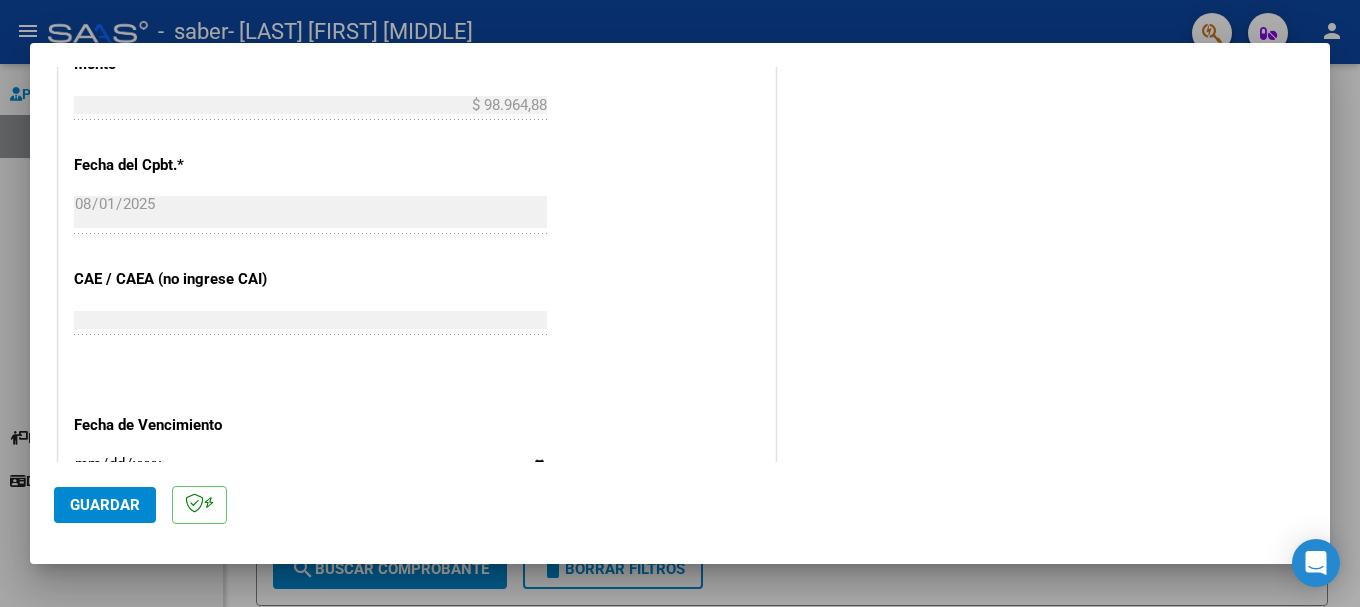 scroll, scrollTop: 1200, scrollLeft: 0, axis: vertical 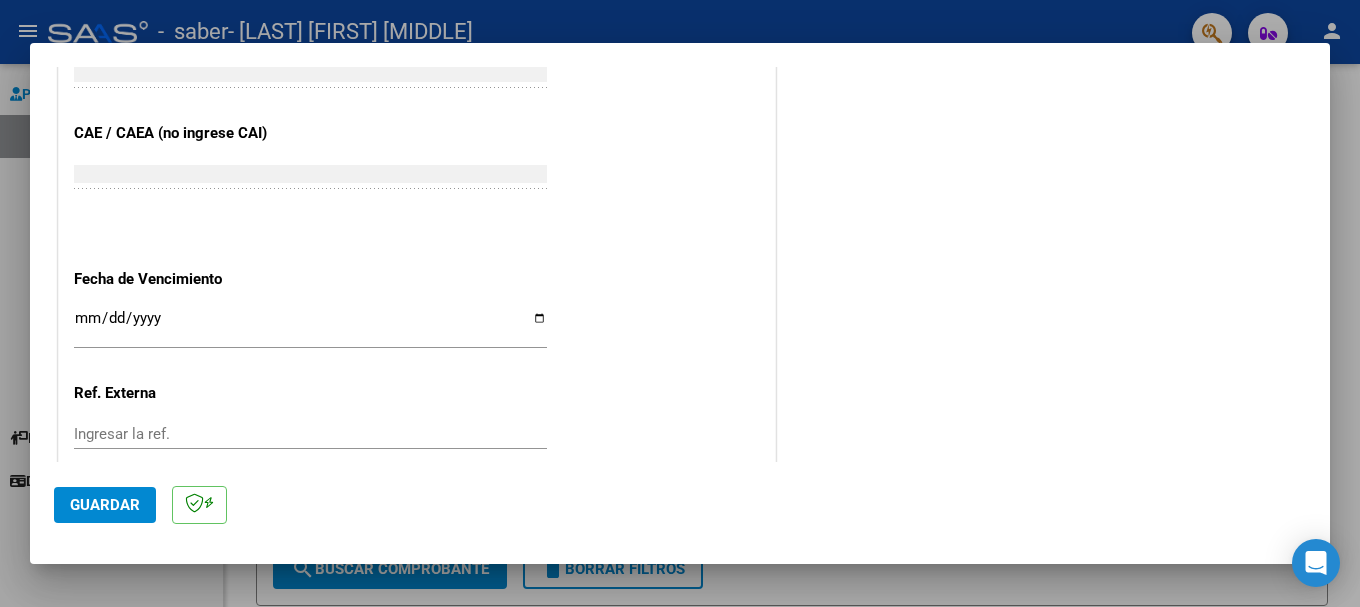type on "202507" 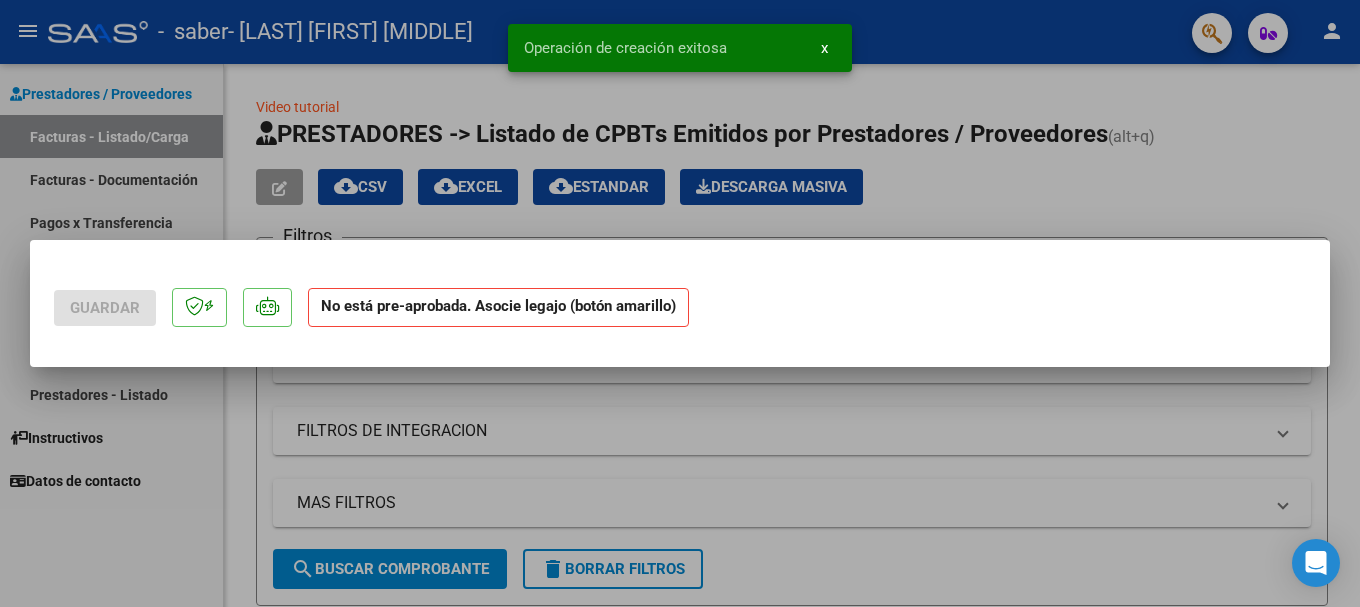 scroll, scrollTop: 0, scrollLeft: 0, axis: both 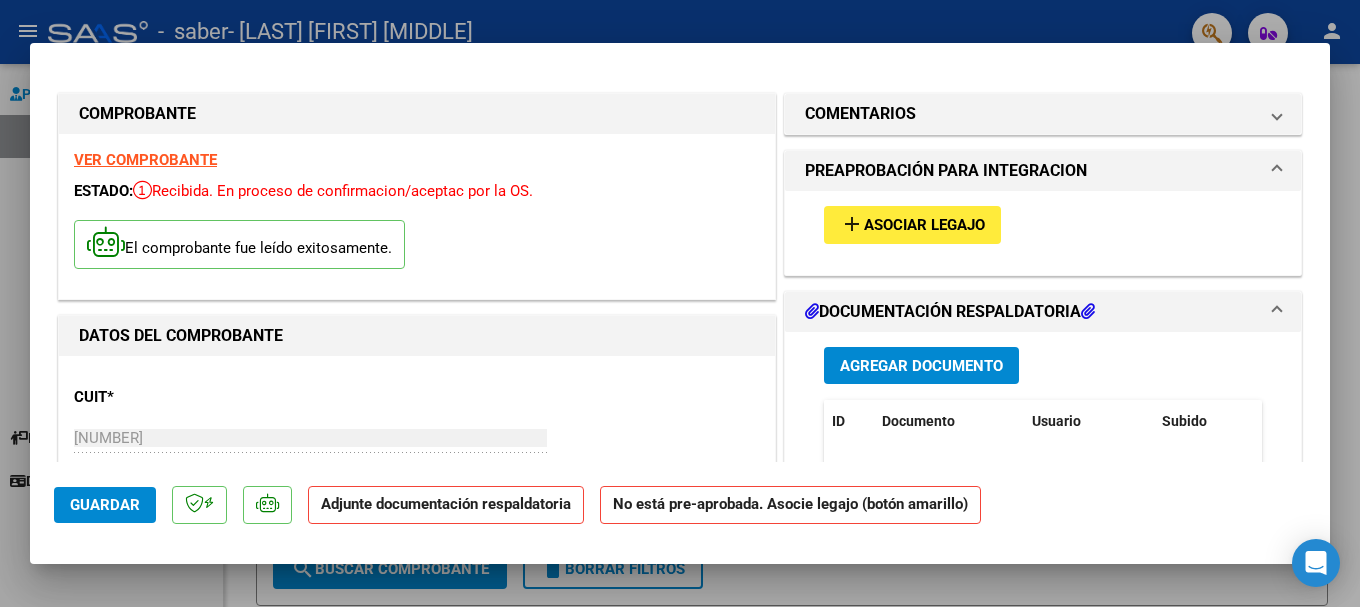 click on "Agregar Documento" at bounding box center [921, 366] 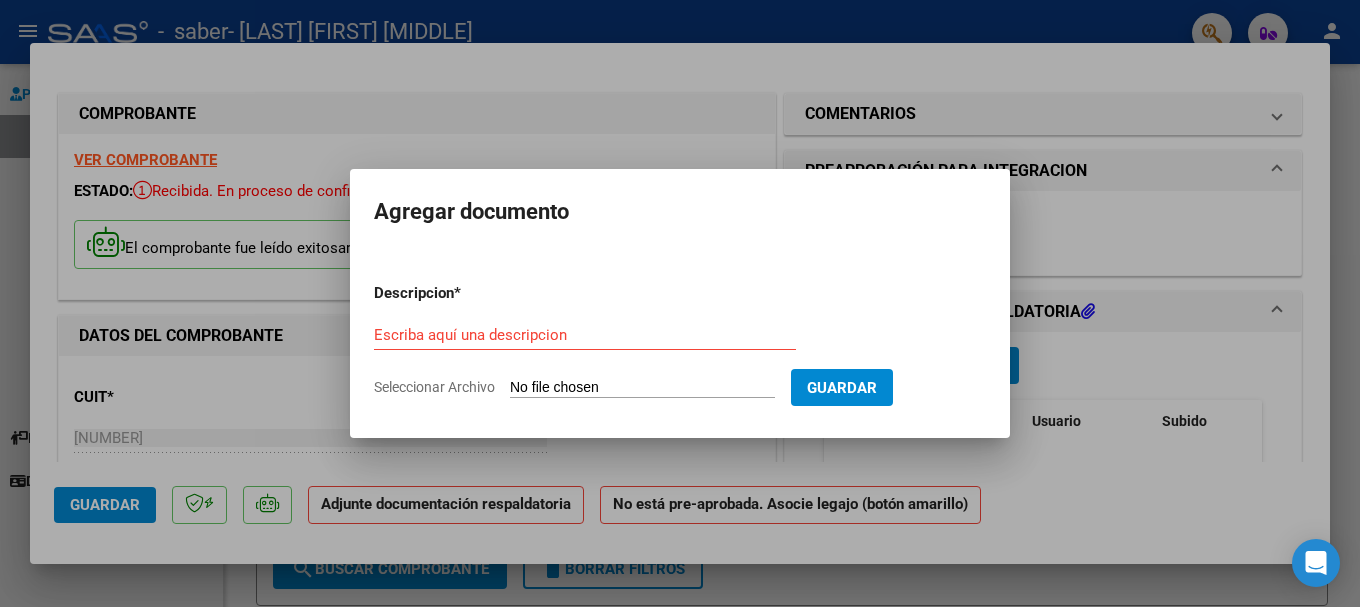 click on "Seleccionar Archivo" at bounding box center (642, 388) 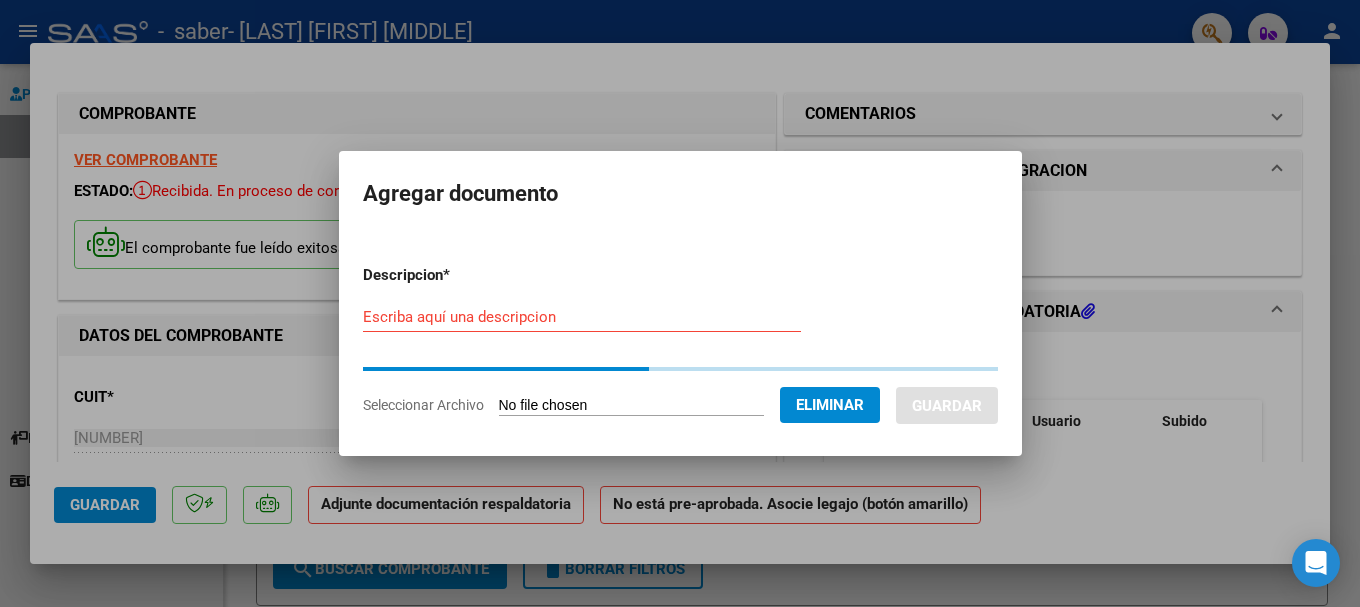 click on "Escriba aquí una descripcion" at bounding box center [582, 317] 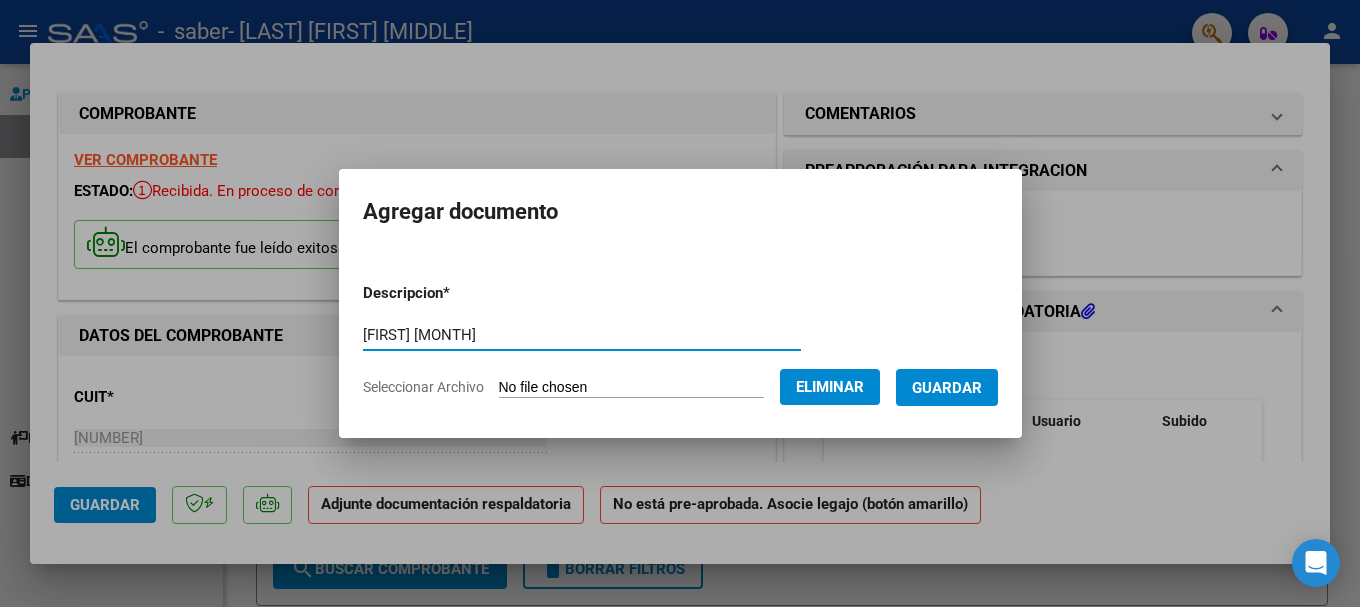 type on "felipe julio" 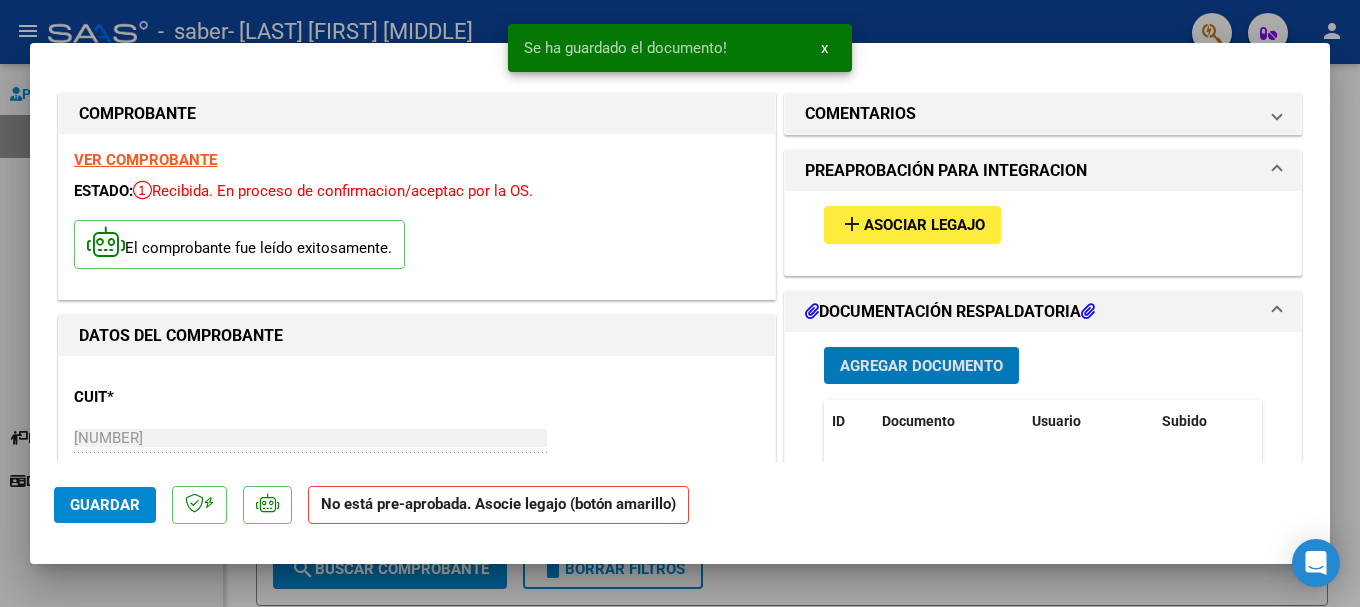 click on "add Asociar Legajo" at bounding box center (912, 224) 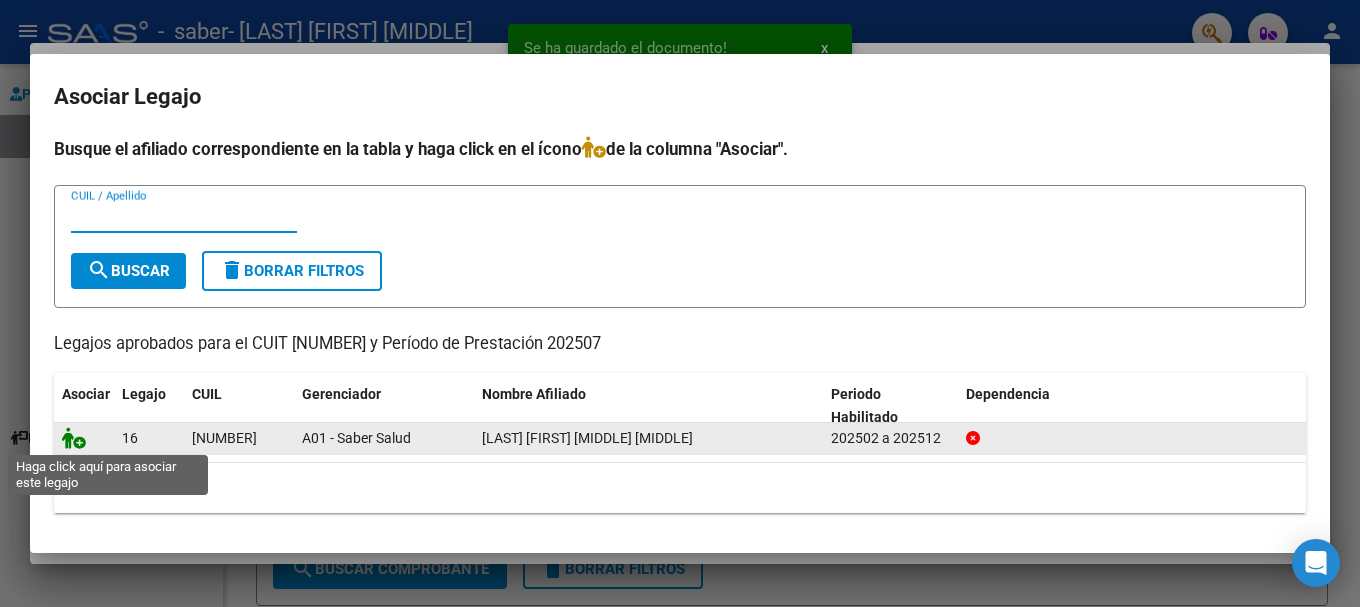 click 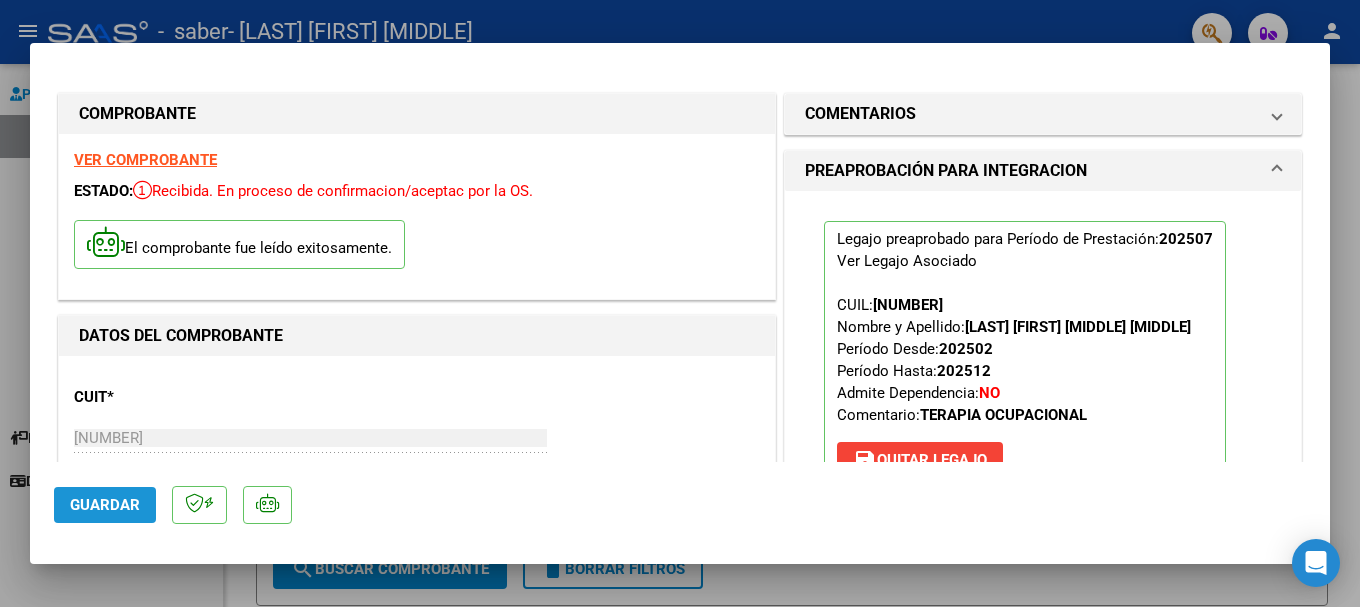 click on "Guardar" 